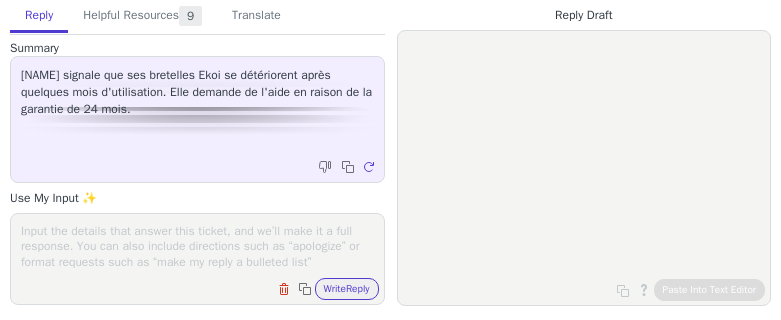scroll, scrollTop: 0, scrollLeft: 0, axis: both 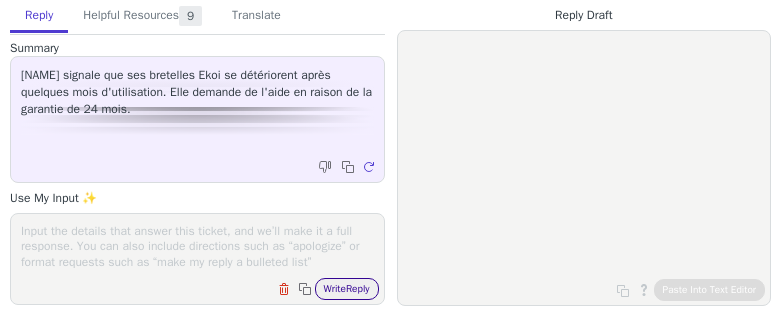 click on "Write  Reply" at bounding box center (347, 289) 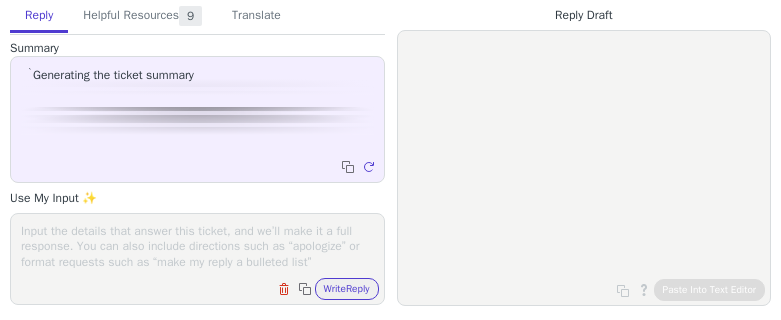 scroll, scrollTop: 0, scrollLeft: 0, axis: both 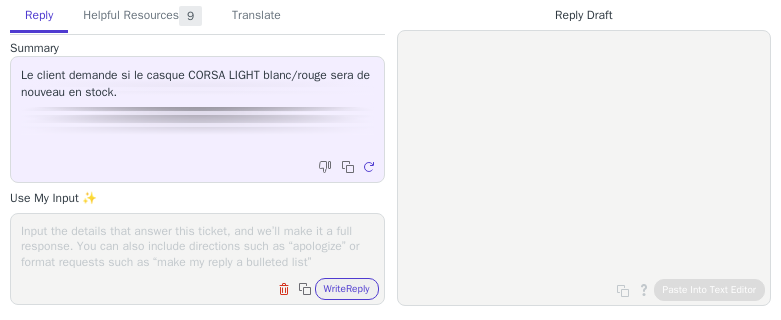 click on "Clear field Copy to clipboard Write  Reply" at bounding box center [207, 287] 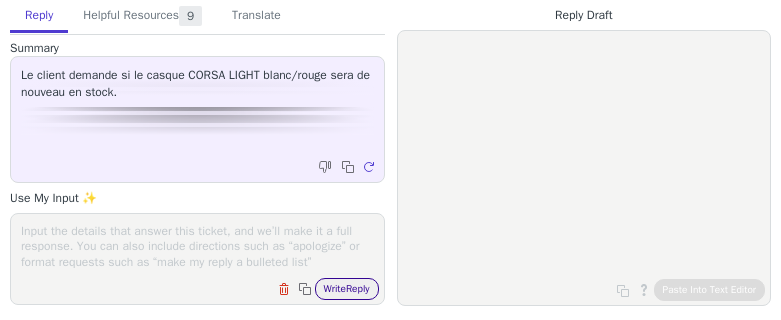 click on "Write  Reply" at bounding box center (347, 289) 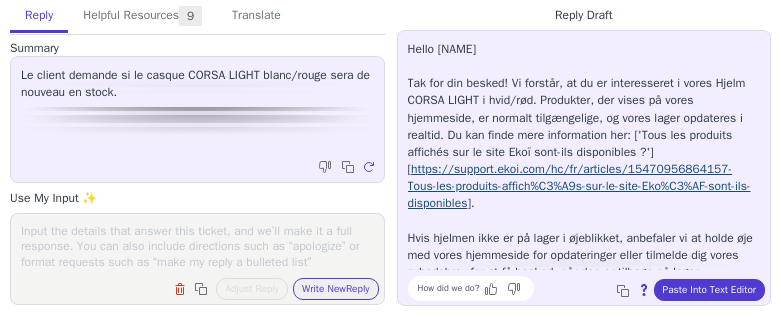 scroll, scrollTop: 10, scrollLeft: 0, axis: vertical 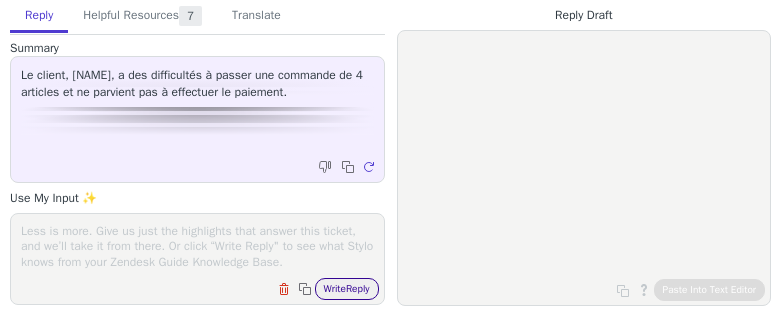 click on "Write  Reply" at bounding box center (347, 289) 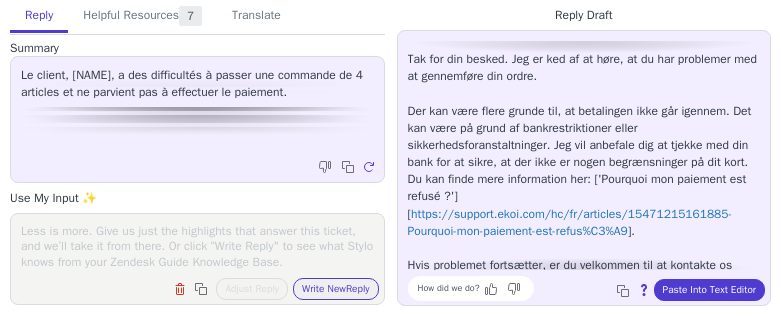 scroll, scrollTop: 45, scrollLeft: 0, axis: vertical 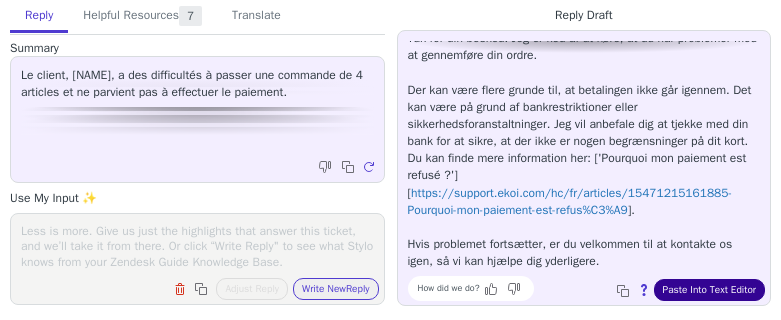 click on "Paste Into Text Editor" at bounding box center [709, 290] 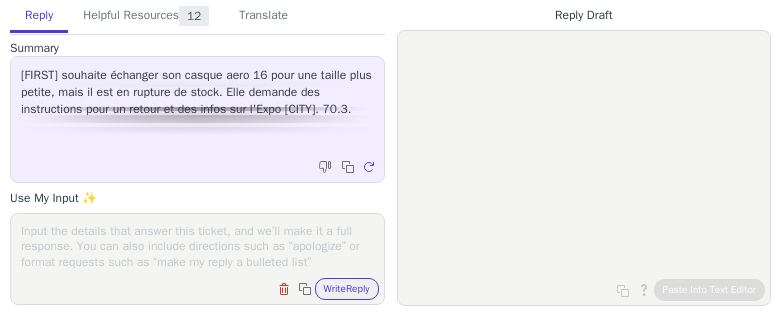 scroll, scrollTop: 0, scrollLeft: 0, axis: both 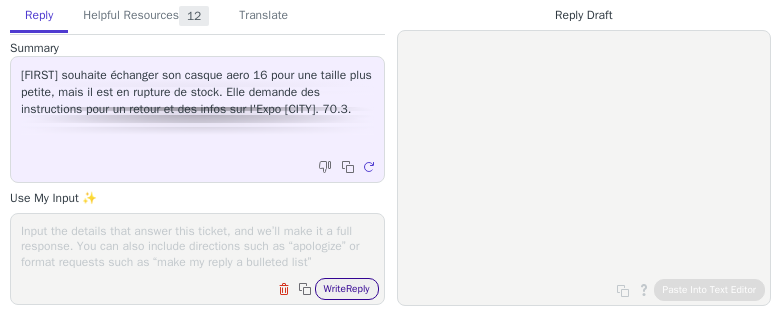 click on "Write  Reply" at bounding box center (347, 289) 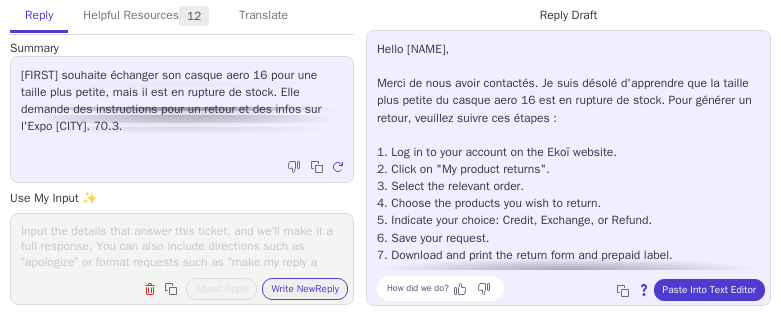 scroll, scrollTop: 199, scrollLeft: 0, axis: vertical 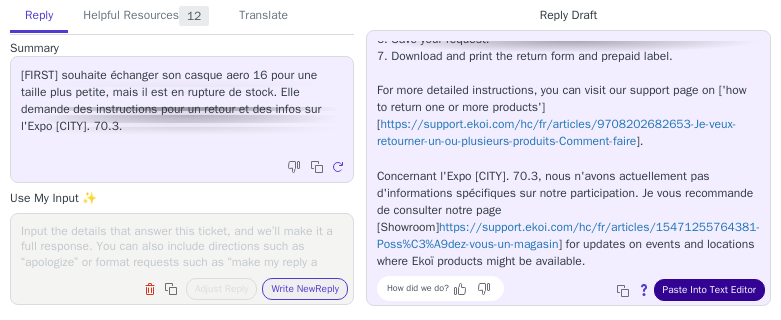 click on "Paste Into Text Editor" at bounding box center [709, 290] 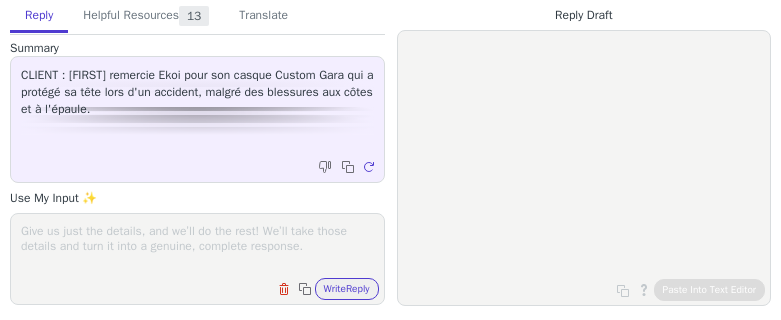 scroll, scrollTop: 0, scrollLeft: 0, axis: both 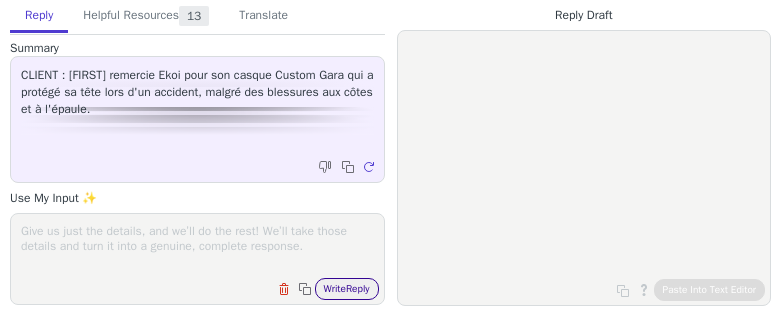 click on "Write  Reply" at bounding box center [347, 289] 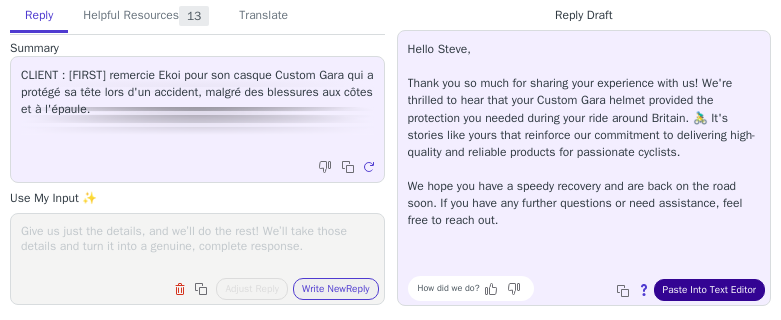 click on "Paste Into Text Editor" at bounding box center (709, 290) 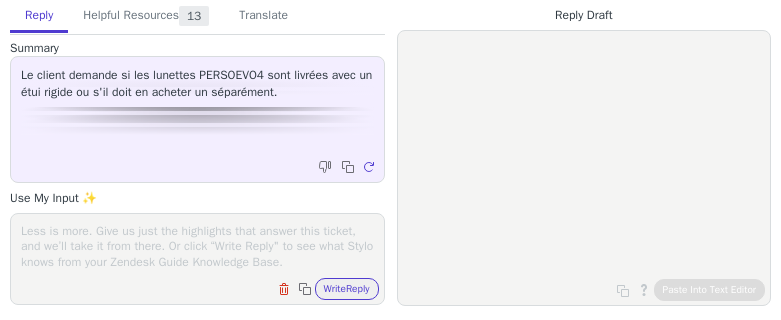 scroll, scrollTop: 0, scrollLeft: 0, axis: both 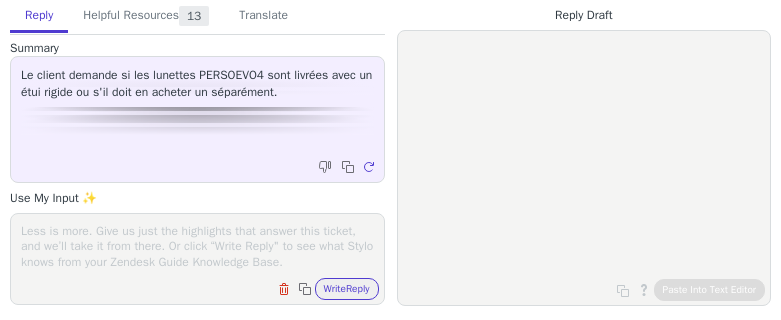 drag, startPoint x: 326, startPoint y: 290, endPoint x: 335, endPoint y: 300, distance: 13.453624 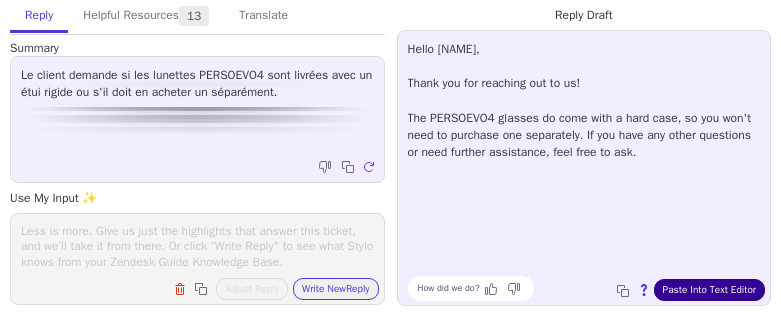 click on "Paste Into Text Editor" at bounding box center [709, 290] 